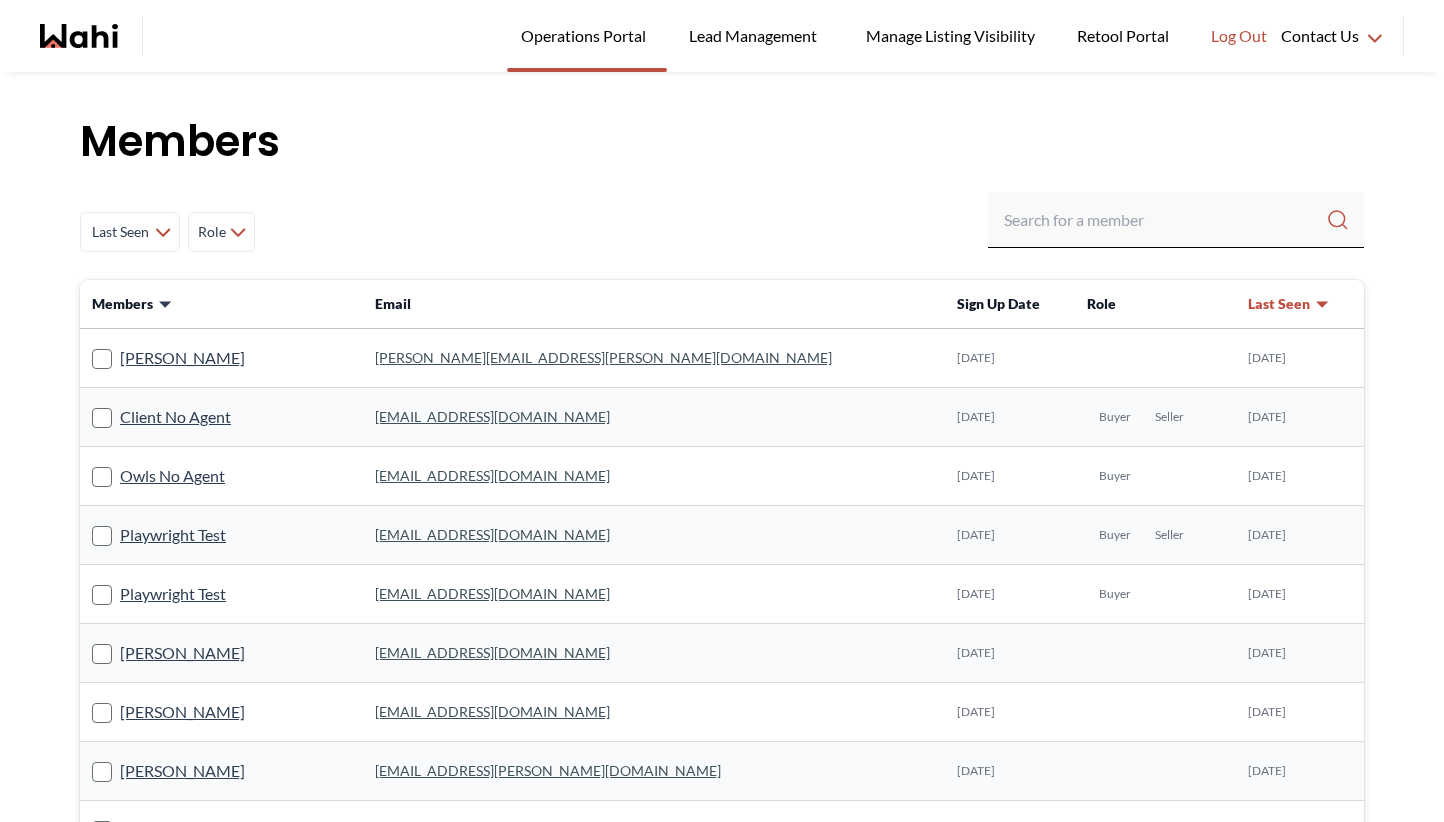 scroll, scrollTop: 0, scrollLeft: 0, axis: both 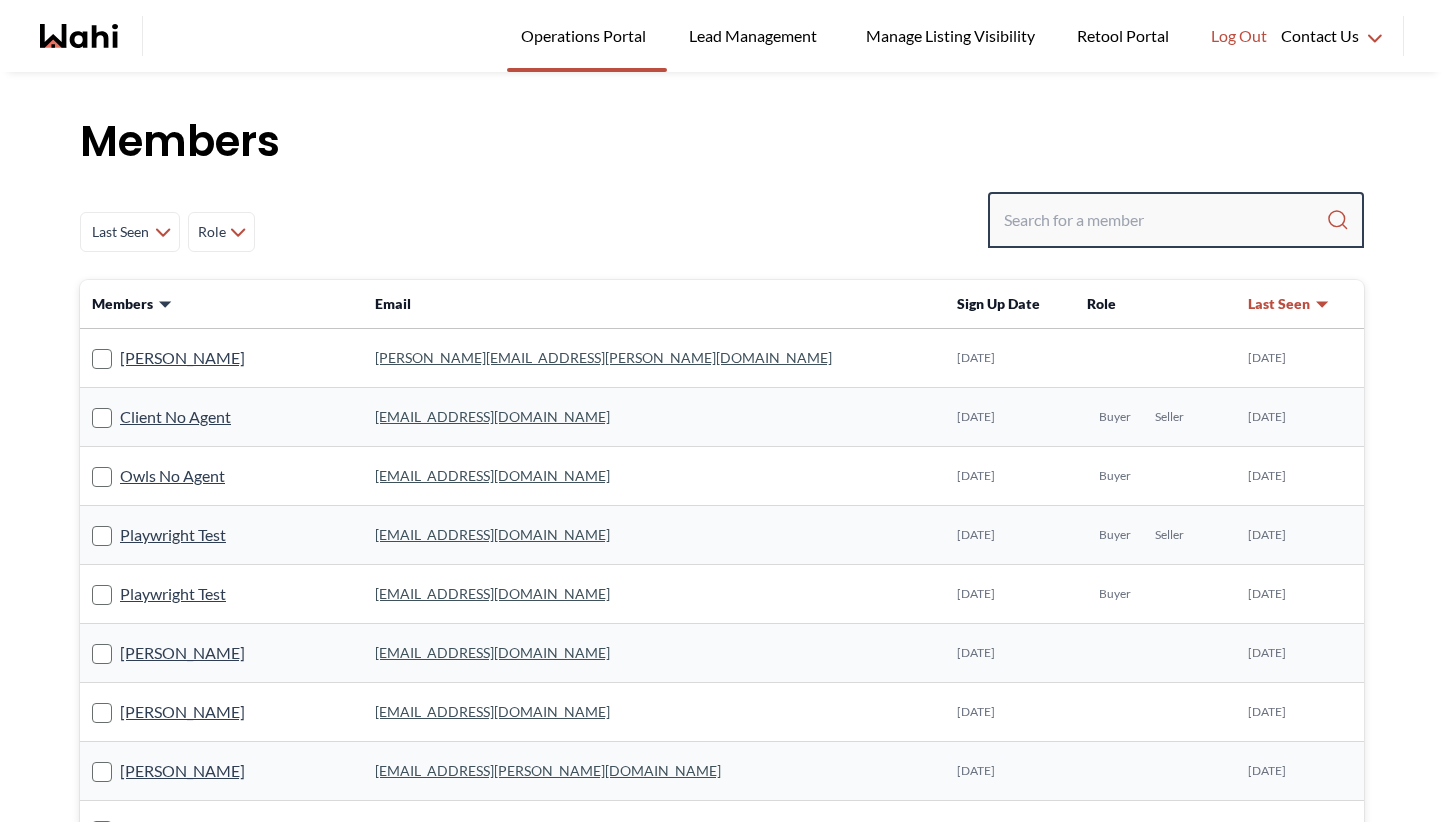 click at bounding box center (1165, 220) 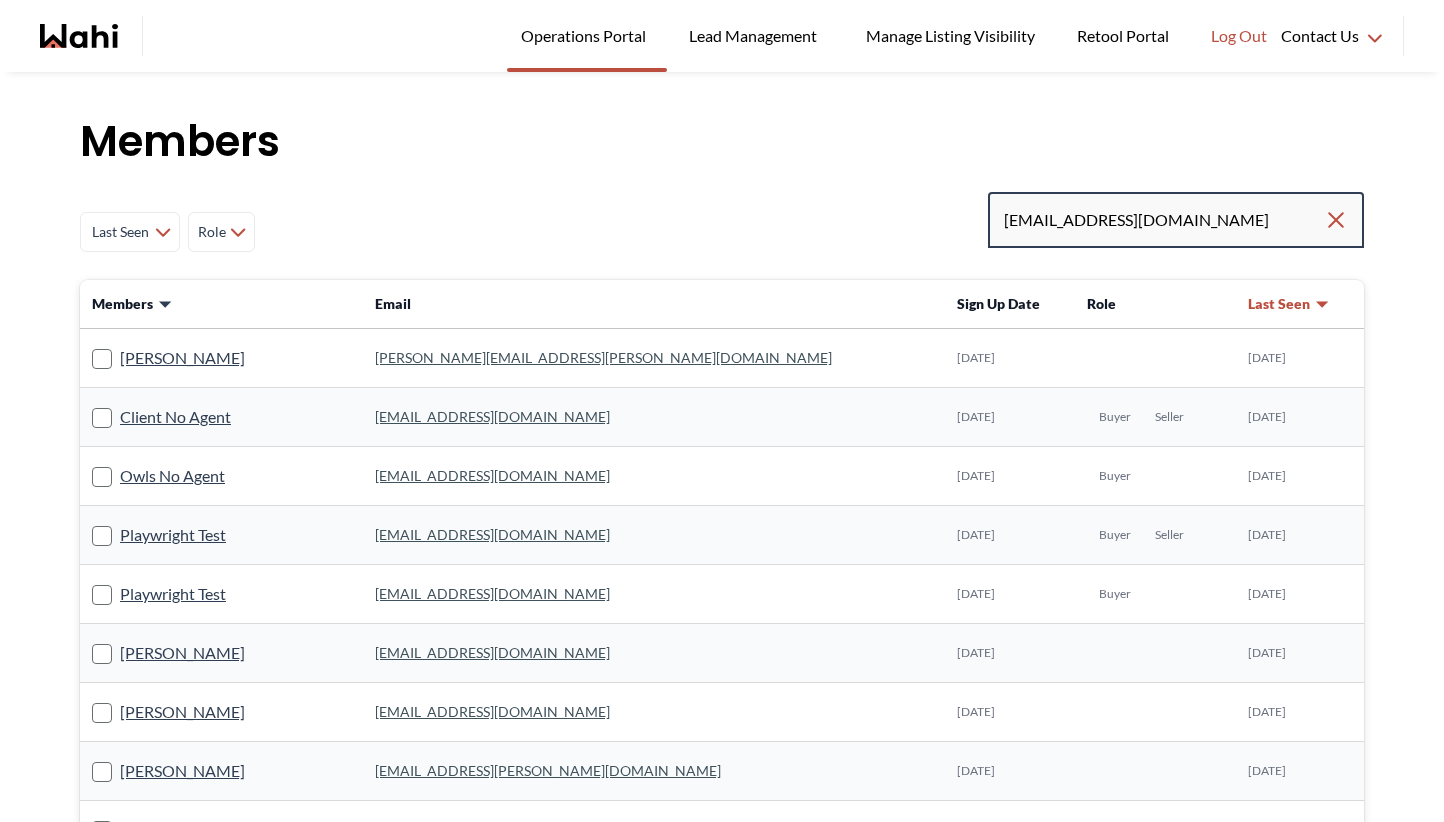 type on "humberking43@gmail.com" 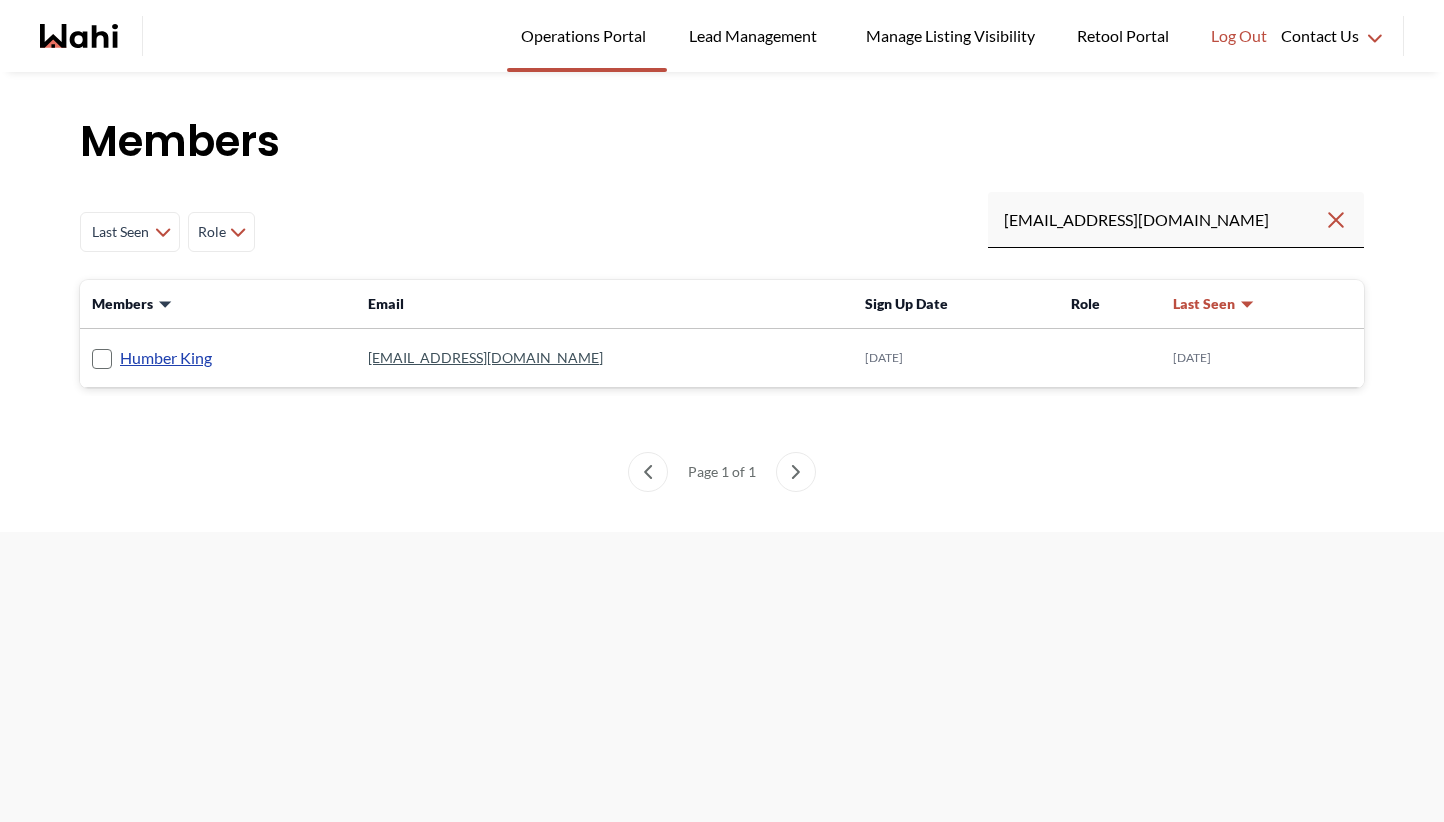 click on "Humber King" at bounding box center [166, 358] 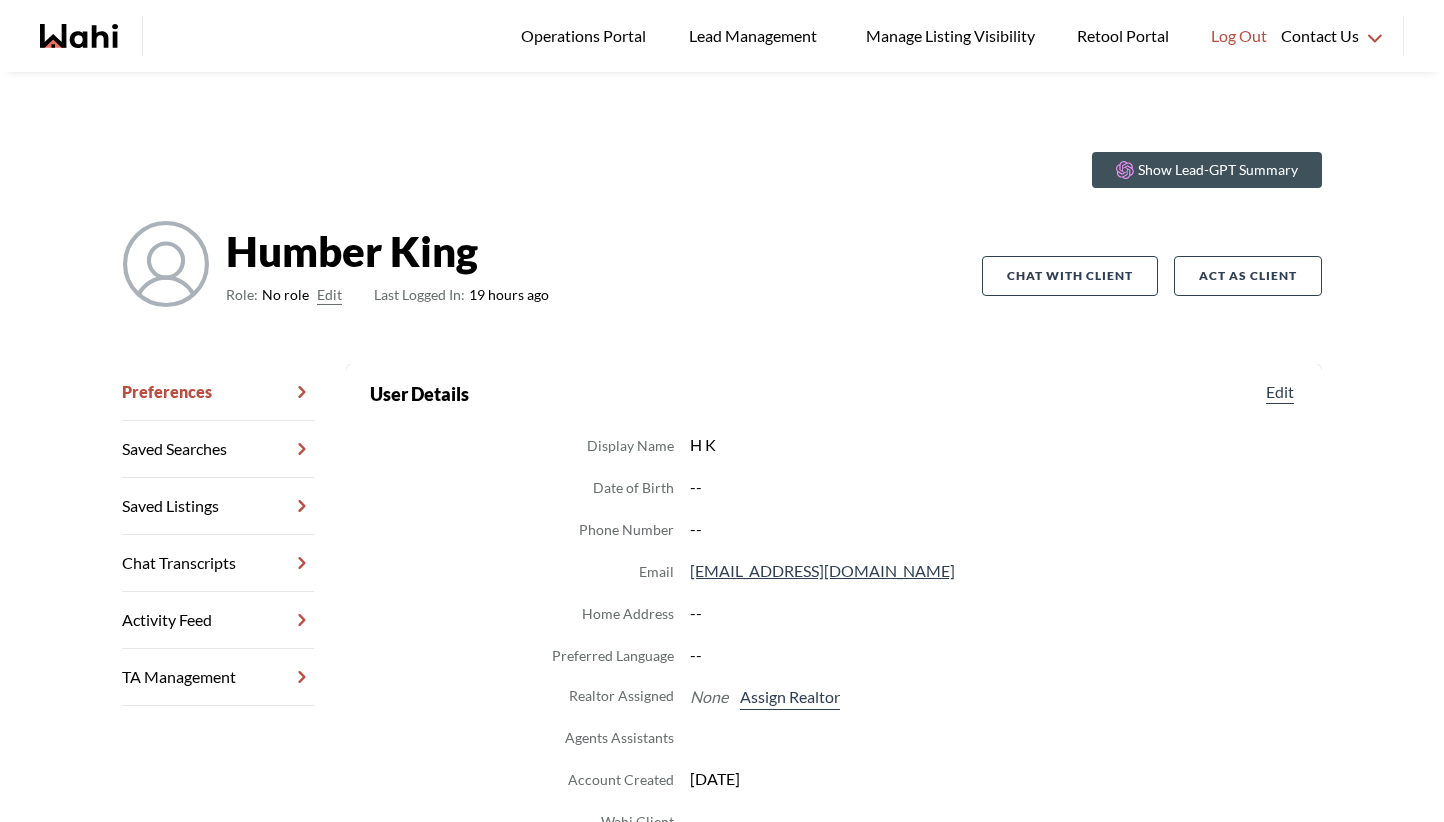 click on "Preferences     Saved Searches     Saved Listings     Chat Transcripts     Activity Feed     TA Management" at bounding box center (234, 697) 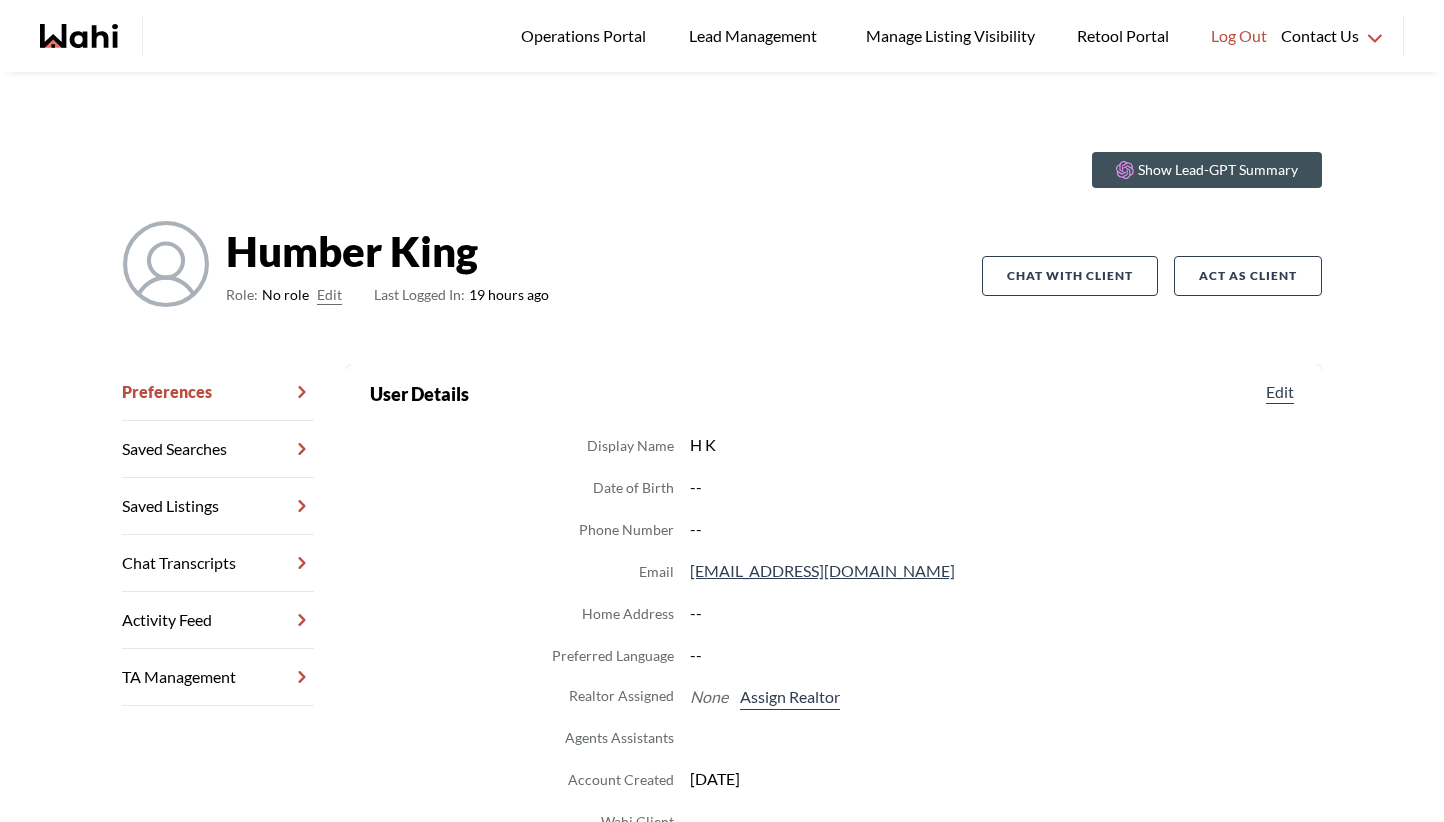 click on "Show Lead-GPT Summary Humber   King Role:  No role Edit Last Logged In:  19 hours ago Chat with client Act as Client Preferences     Saved Searches     Saved Listings     Chat Transcripts     Activity Feed     TA Management      Back to profile User Details Edit Display Name H K Date of Birth -- Phone Number -- Email humberking43@gmail.com Home Address -- Preferred Language -- Realtor Assigned None Assign Realtor Agents Assistants Account Created 07-08-2025 Wahi Client -- Lead Information Edit Transaction Status -- Timeline None" at bounding box center (722, 583) 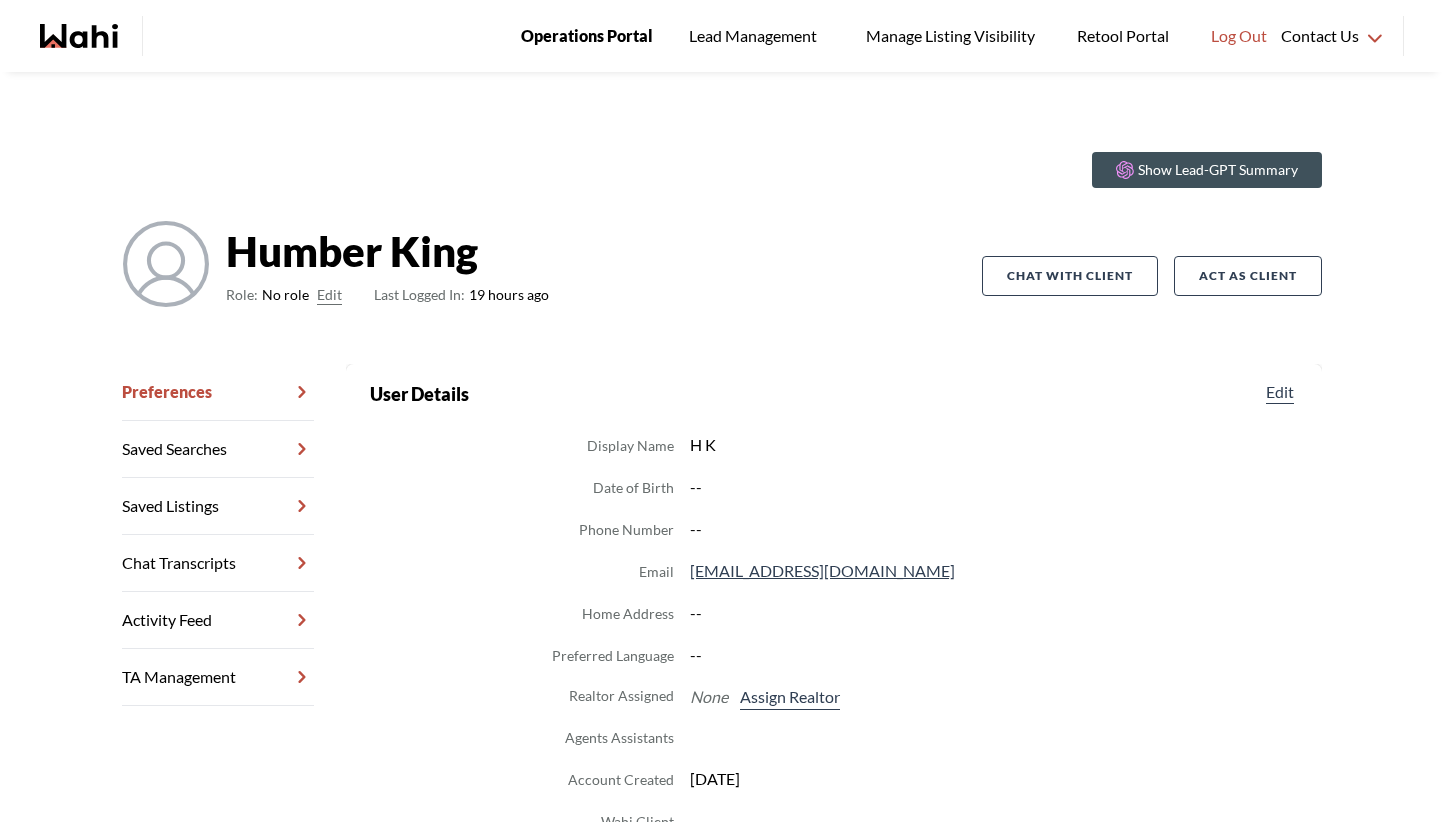 click on "Operations Portal" at bounding box center [587, 36] 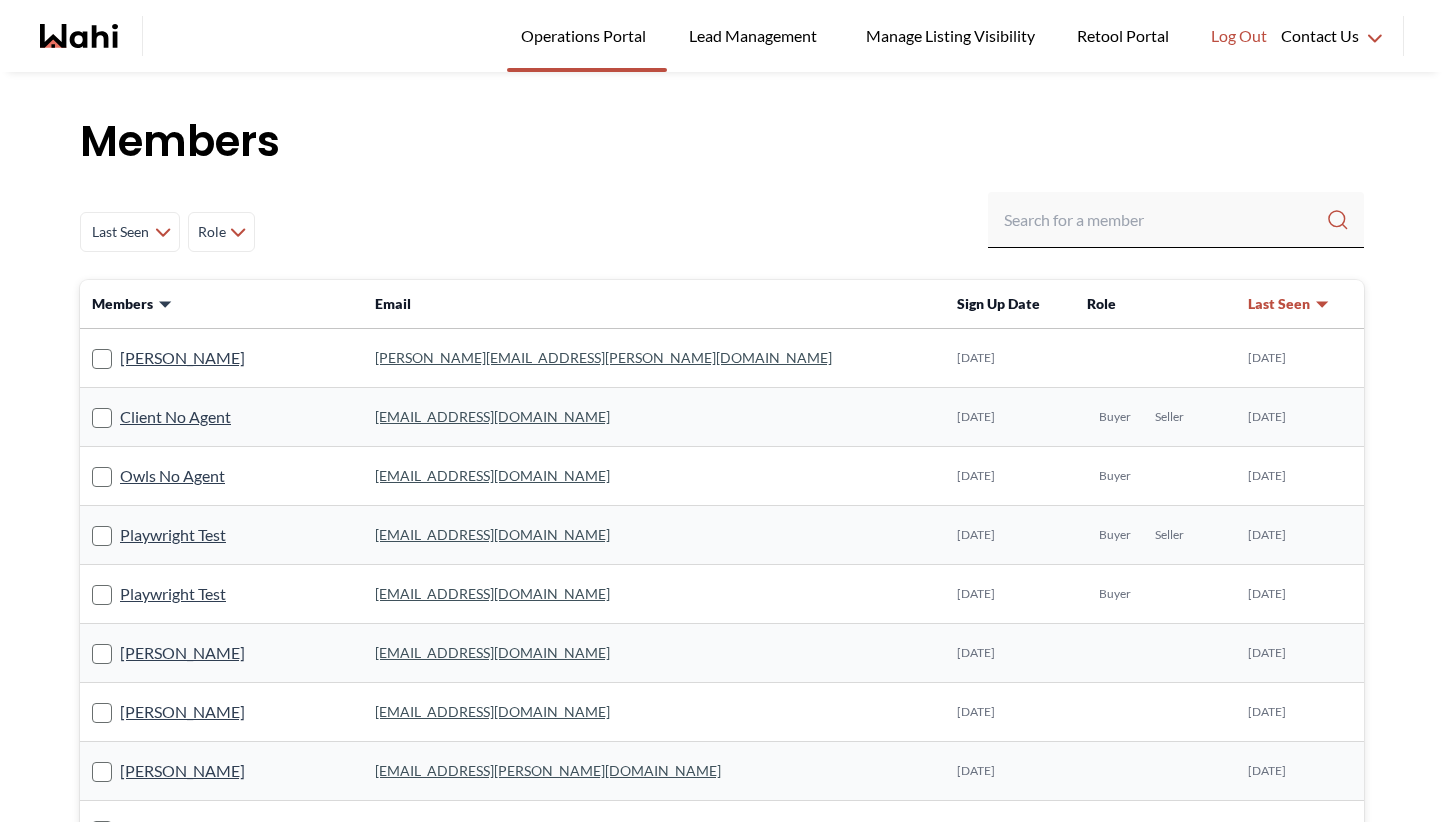 scroll, scrollTop: 0, scrollLeft: 0, axis: both 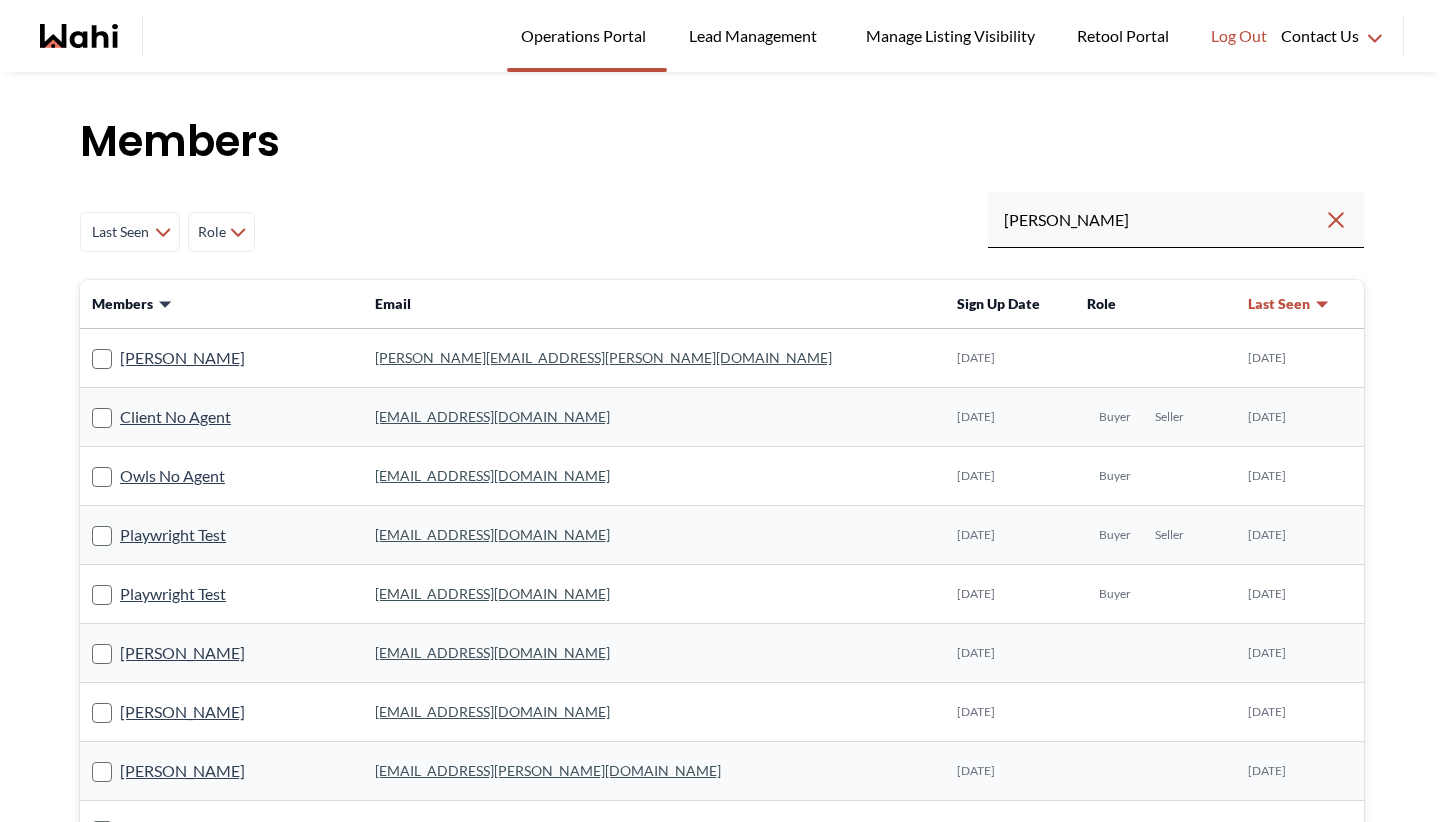 type on "susan" 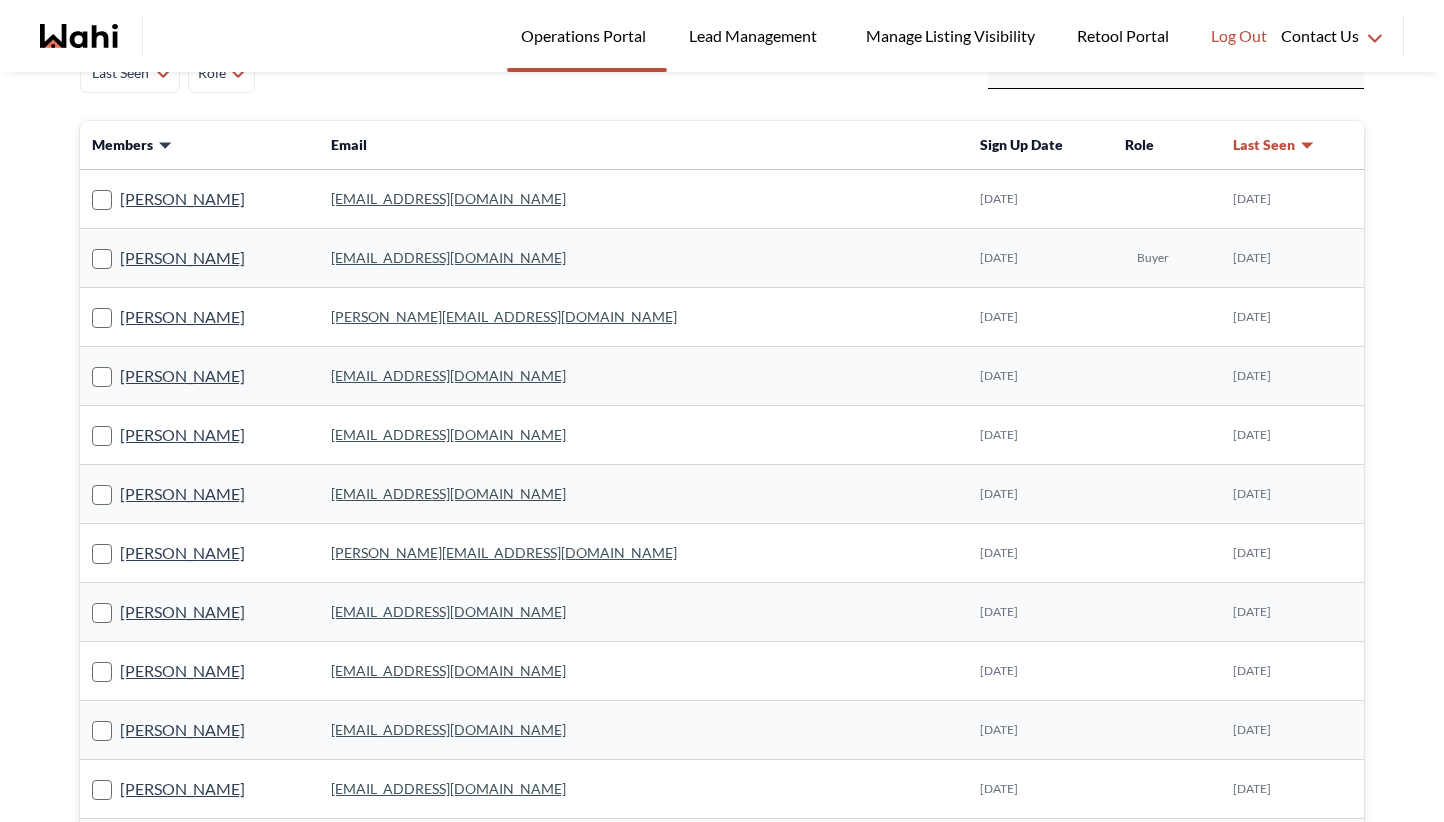 scroll, scrollTop: 0, scrollLeft: 0, axis: both 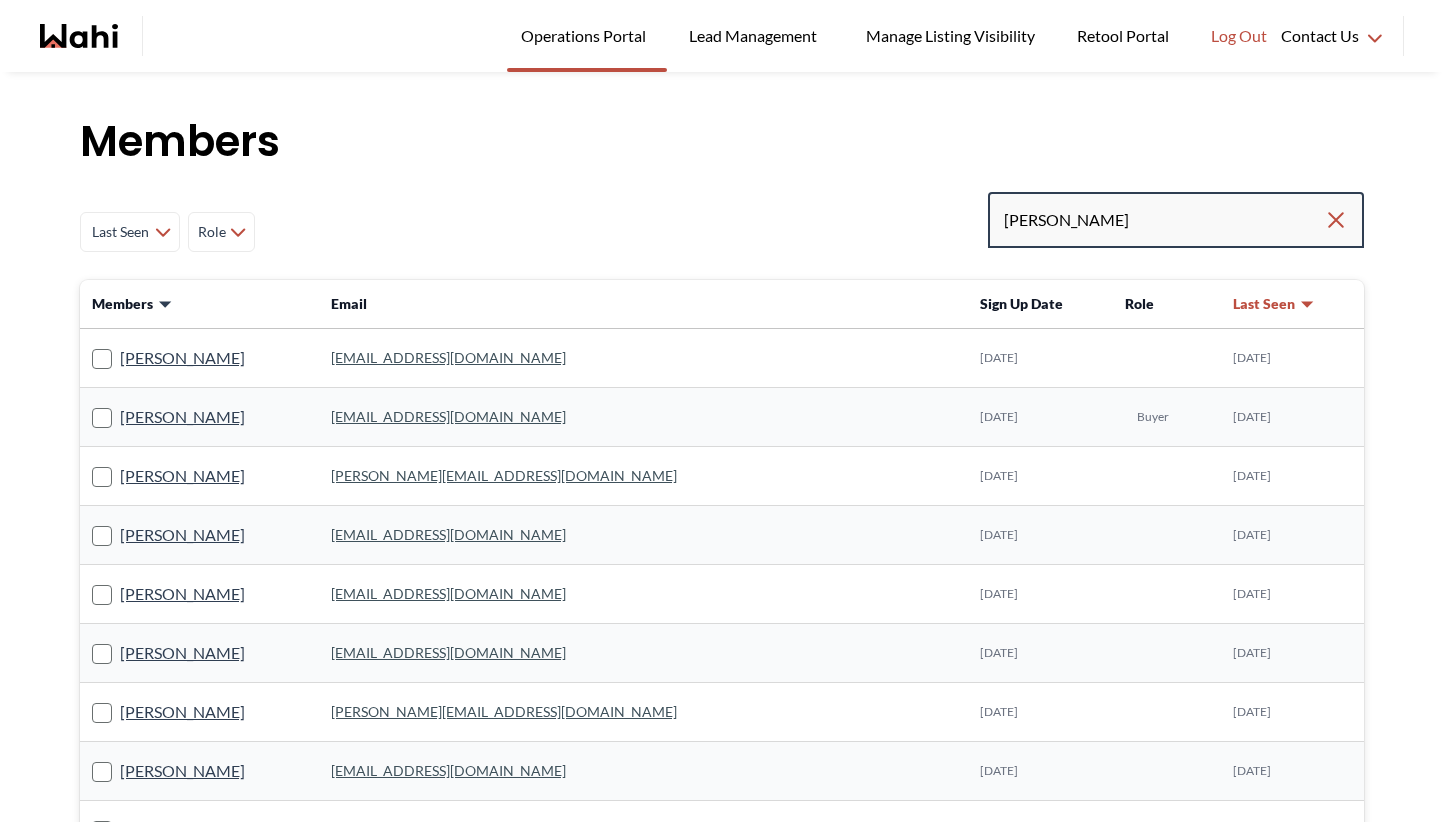 click on "susan" at bounding box center [1164, 220] 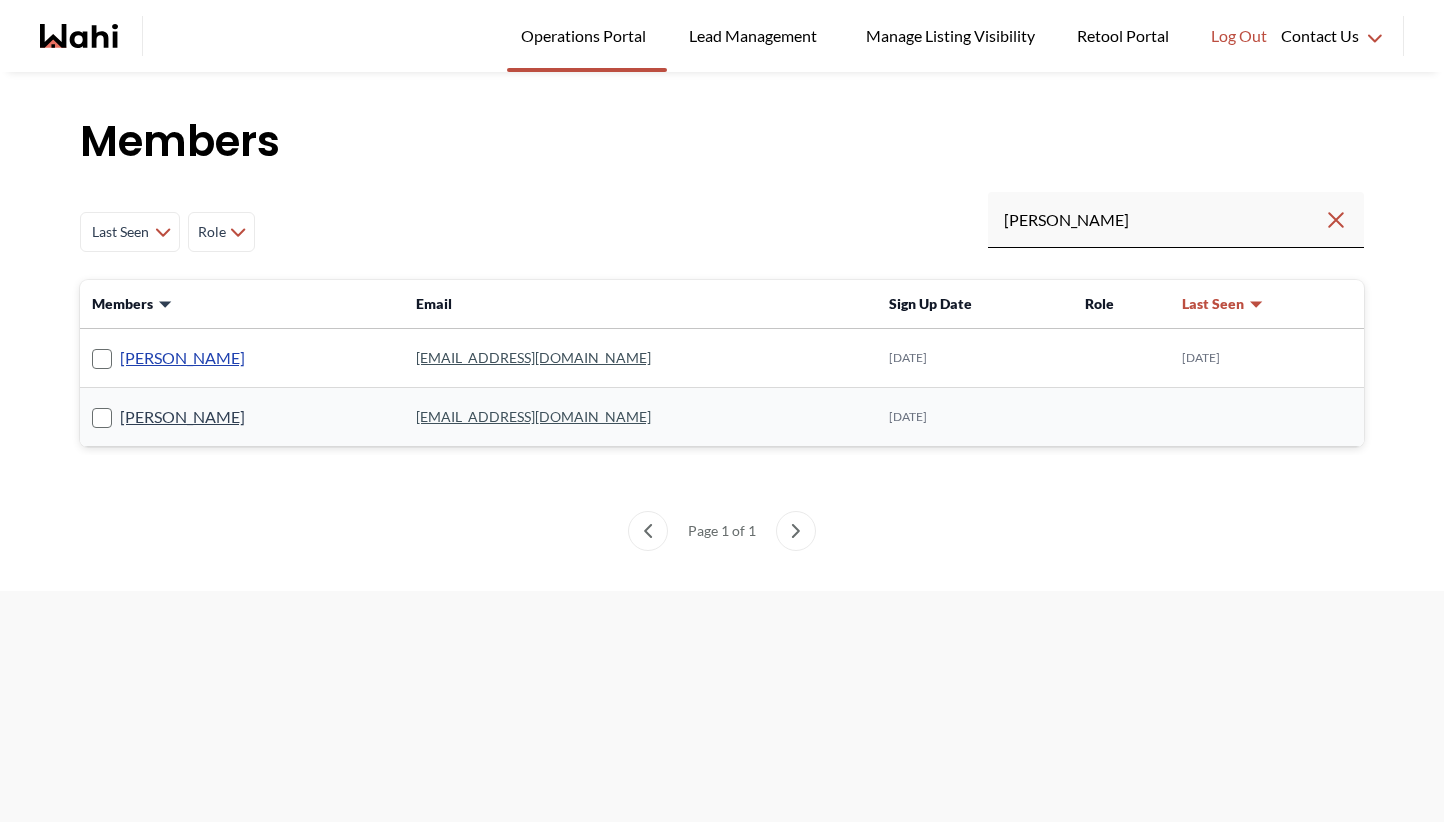 click on "Susan Badame" at bounding box center [182, 358] 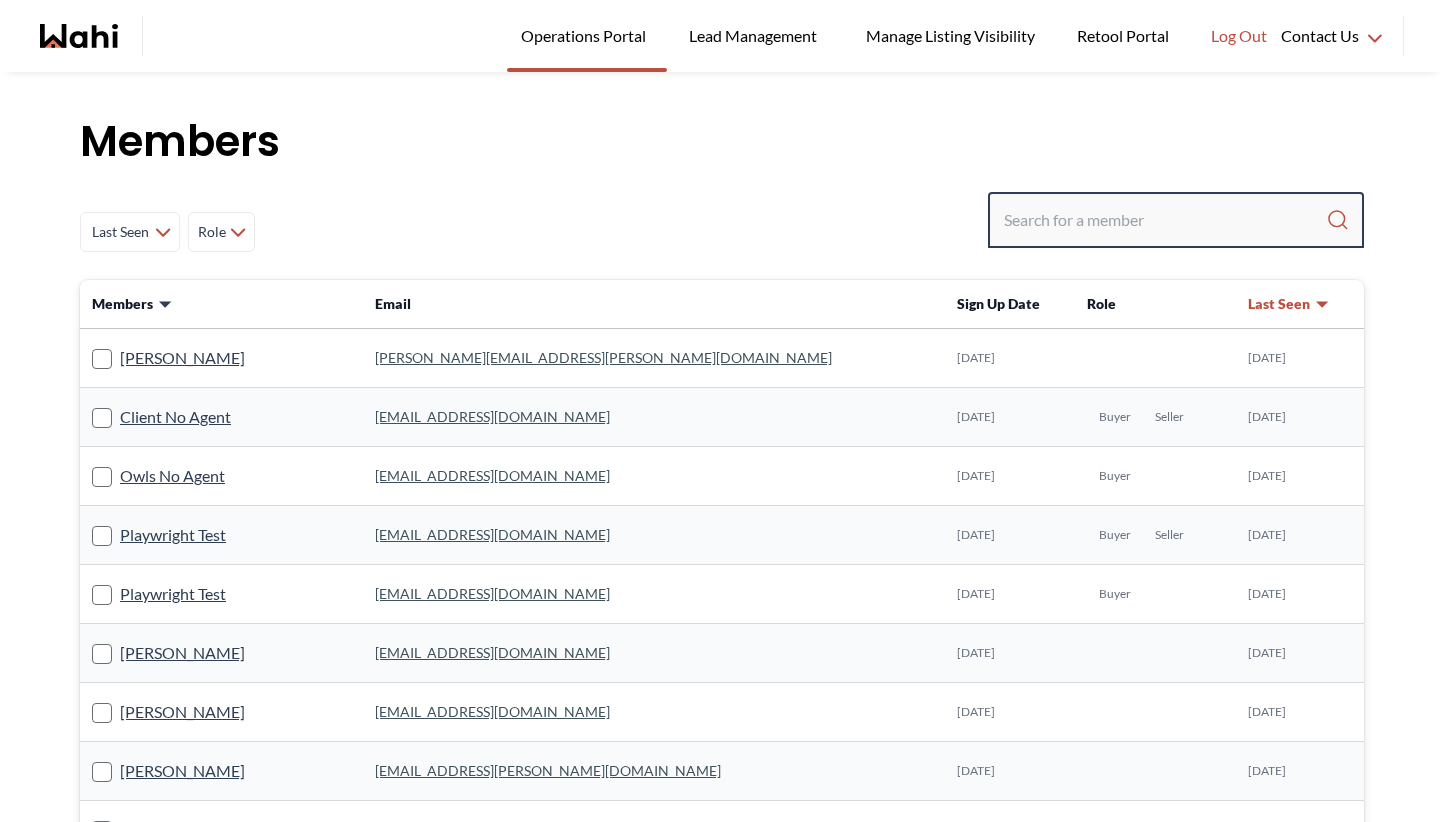 click at bounding box center [1165, 220] 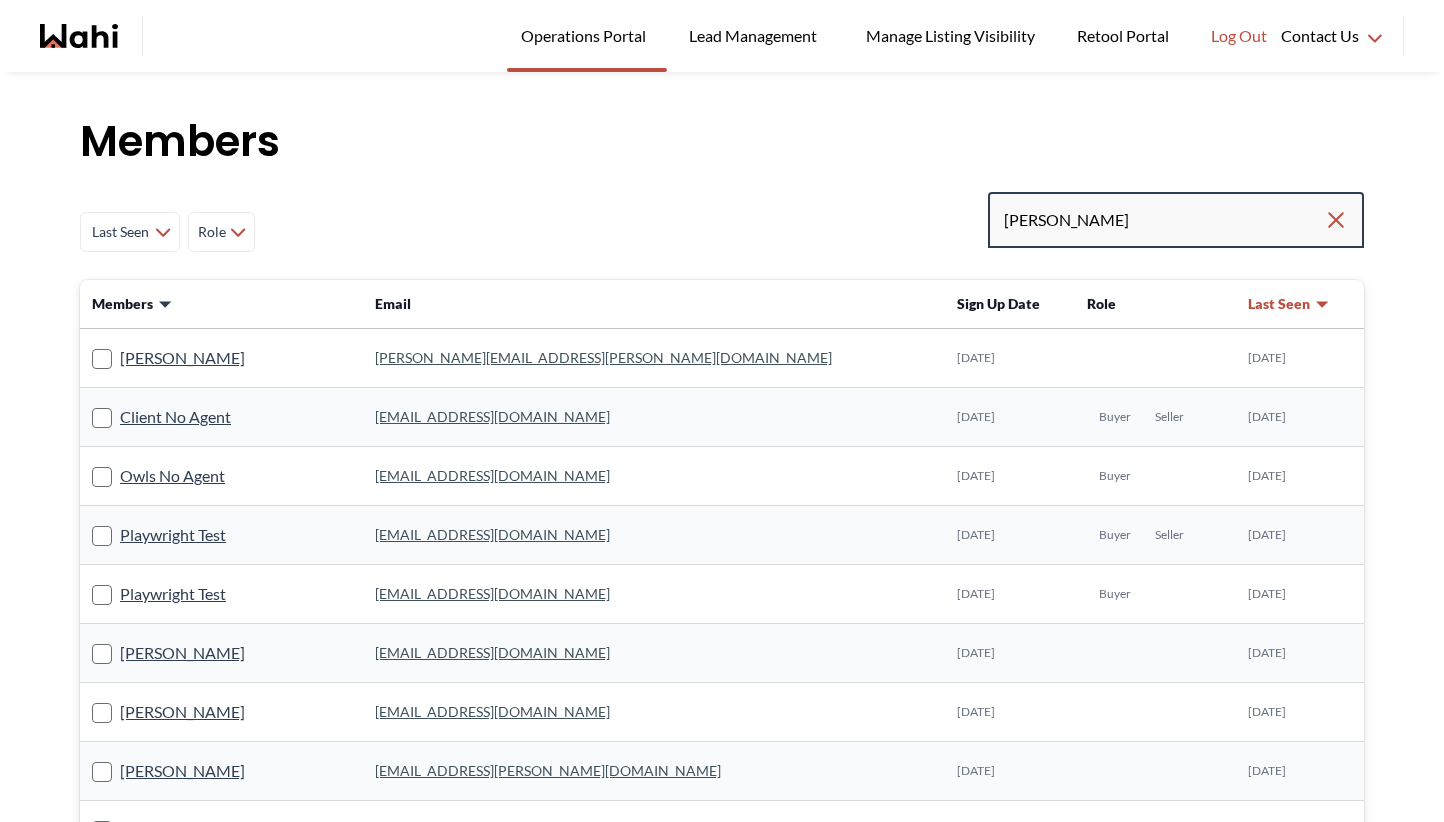 type on "susan badame" 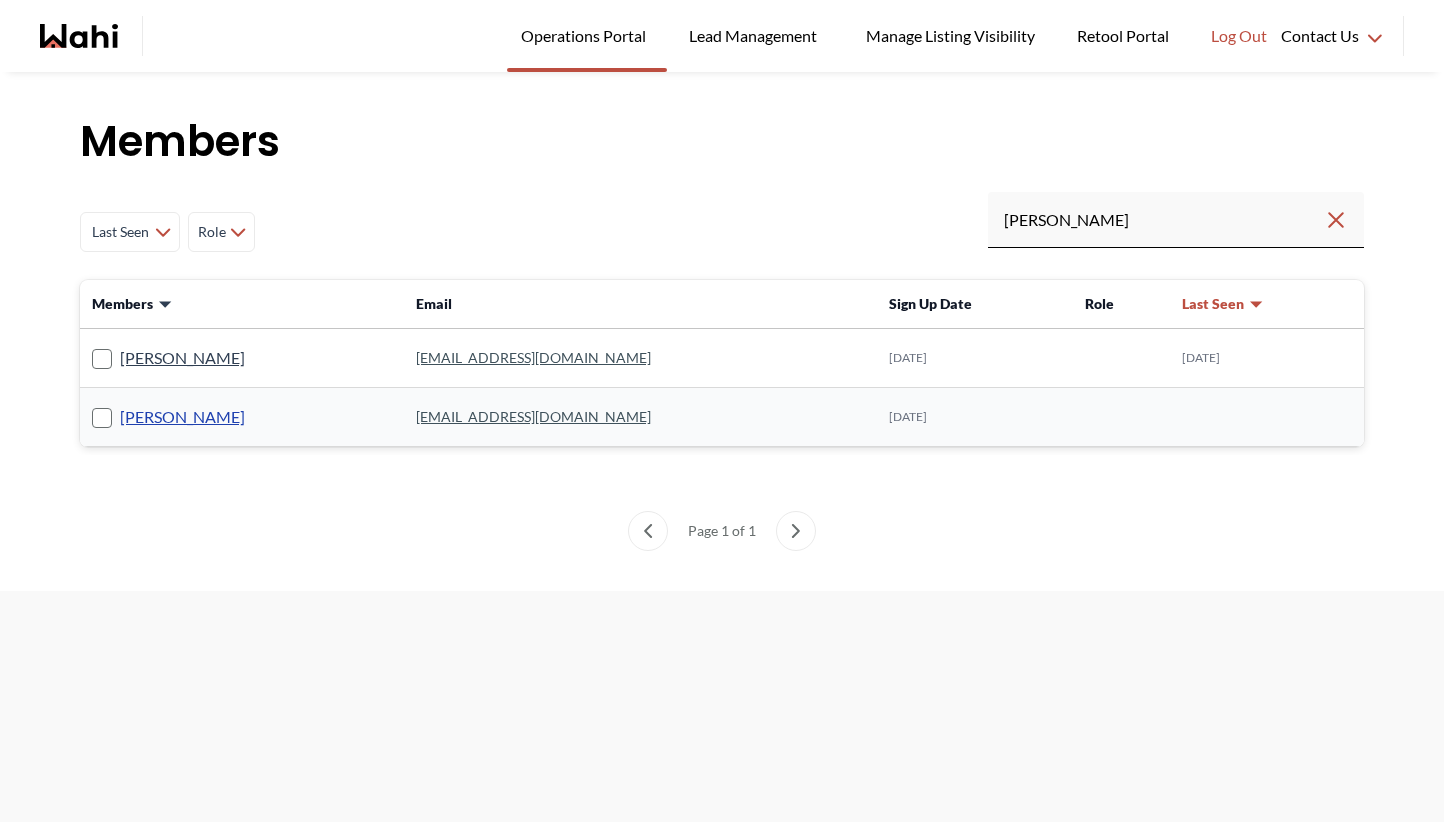 click on "Susan Badame" at bounding box center (182, 417) 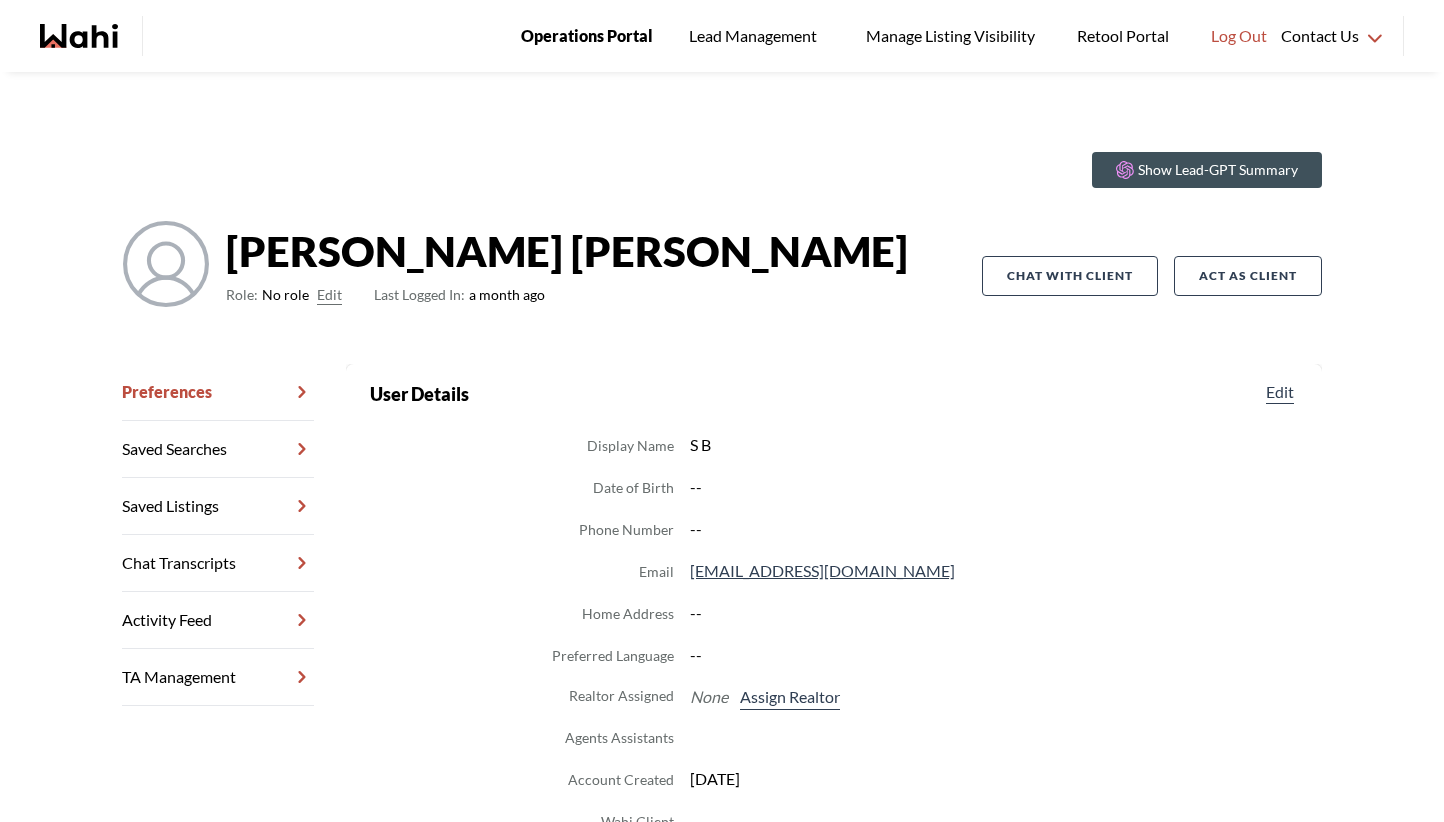click on "Operations Portal" at bounding box center [587, 36] 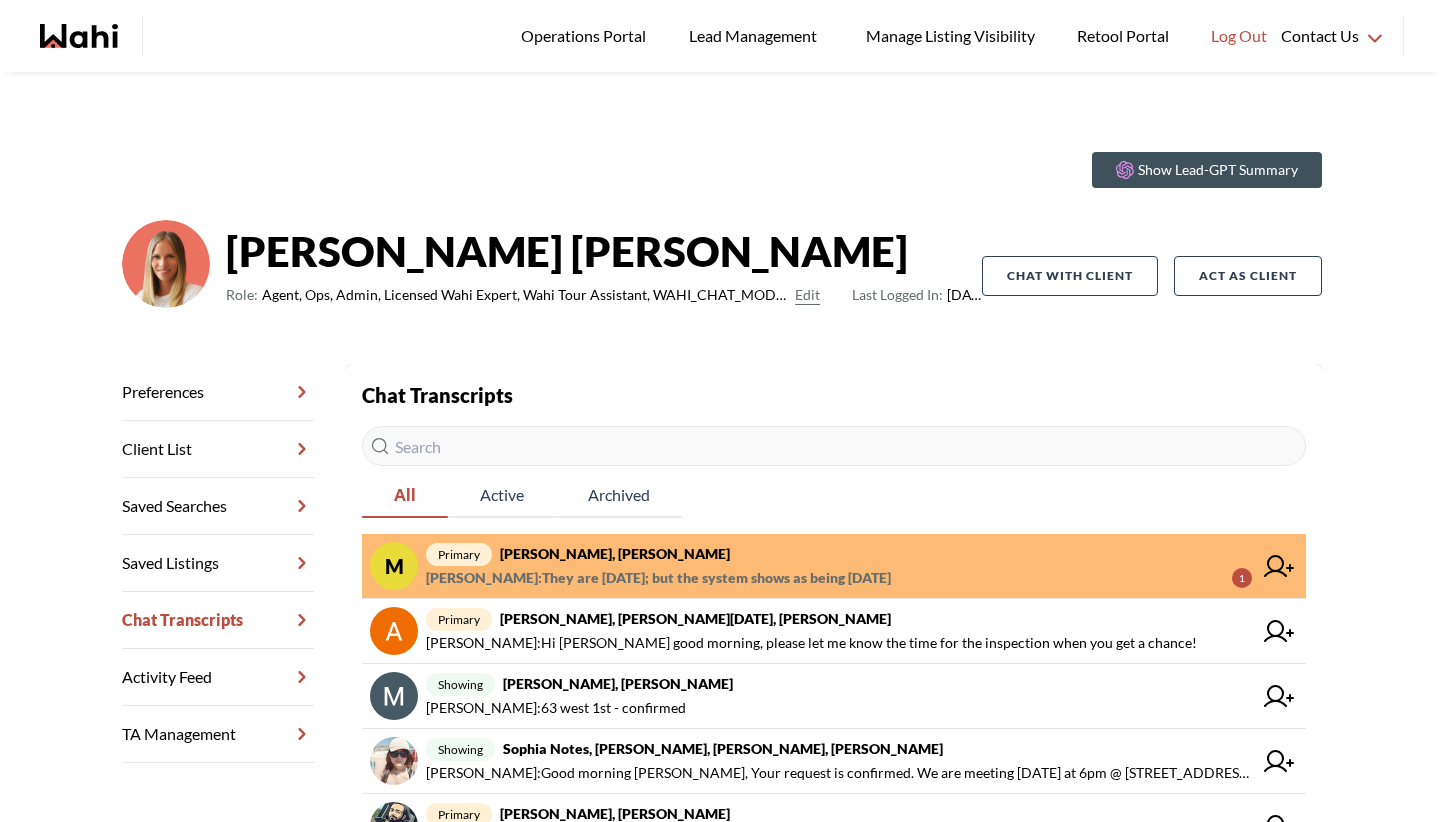 scroll, scrollTop: 0, scrollLeft: 0, axis: both 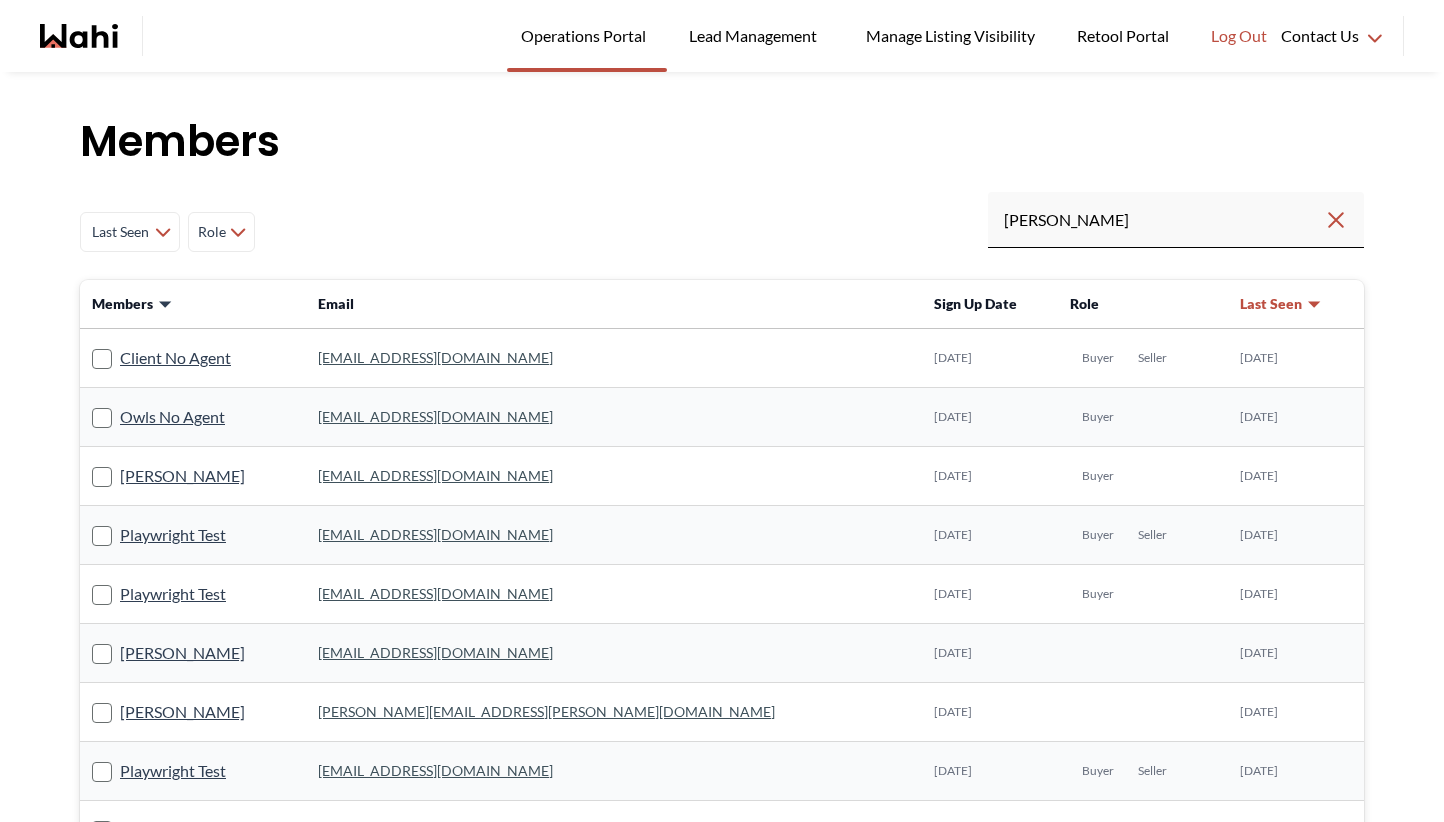 type on "[PERSON_NAME]" 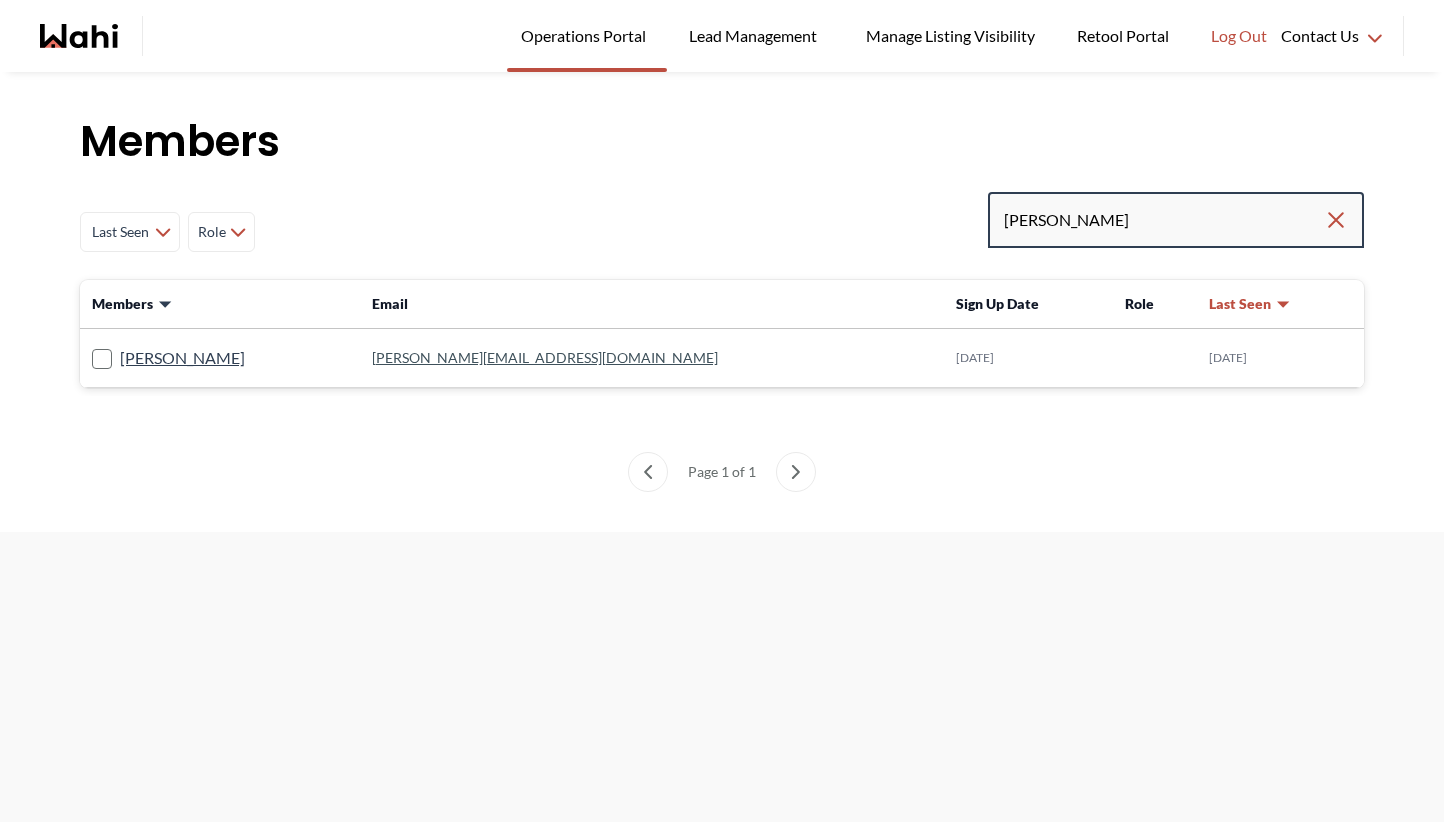 drag, startPoint x: 1133, startPoint y: 218, endPoint x: 1064, endPoint y: 219, distance: 69.00725 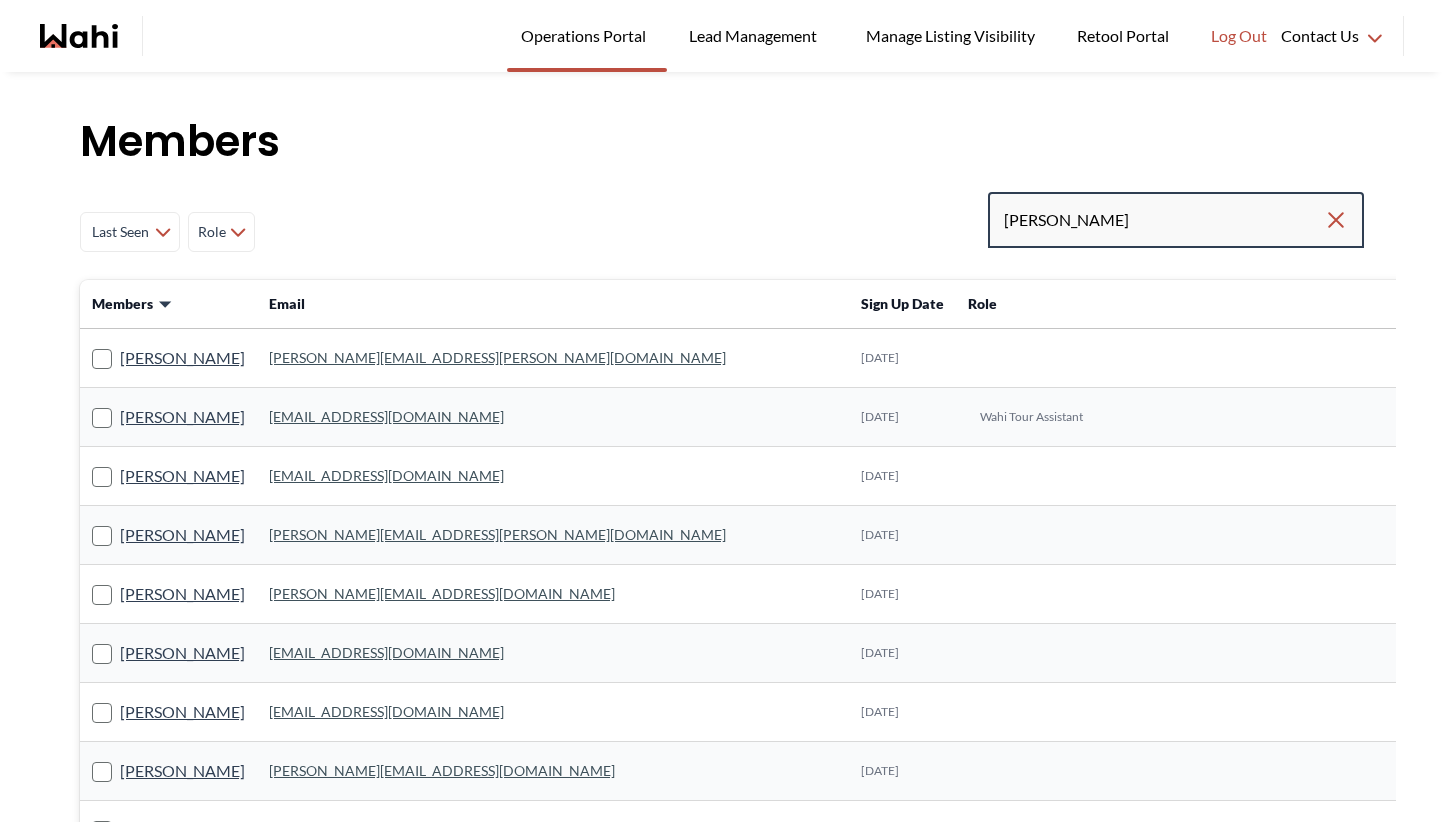 click on "anthony" at bounding box center [1164, 220] 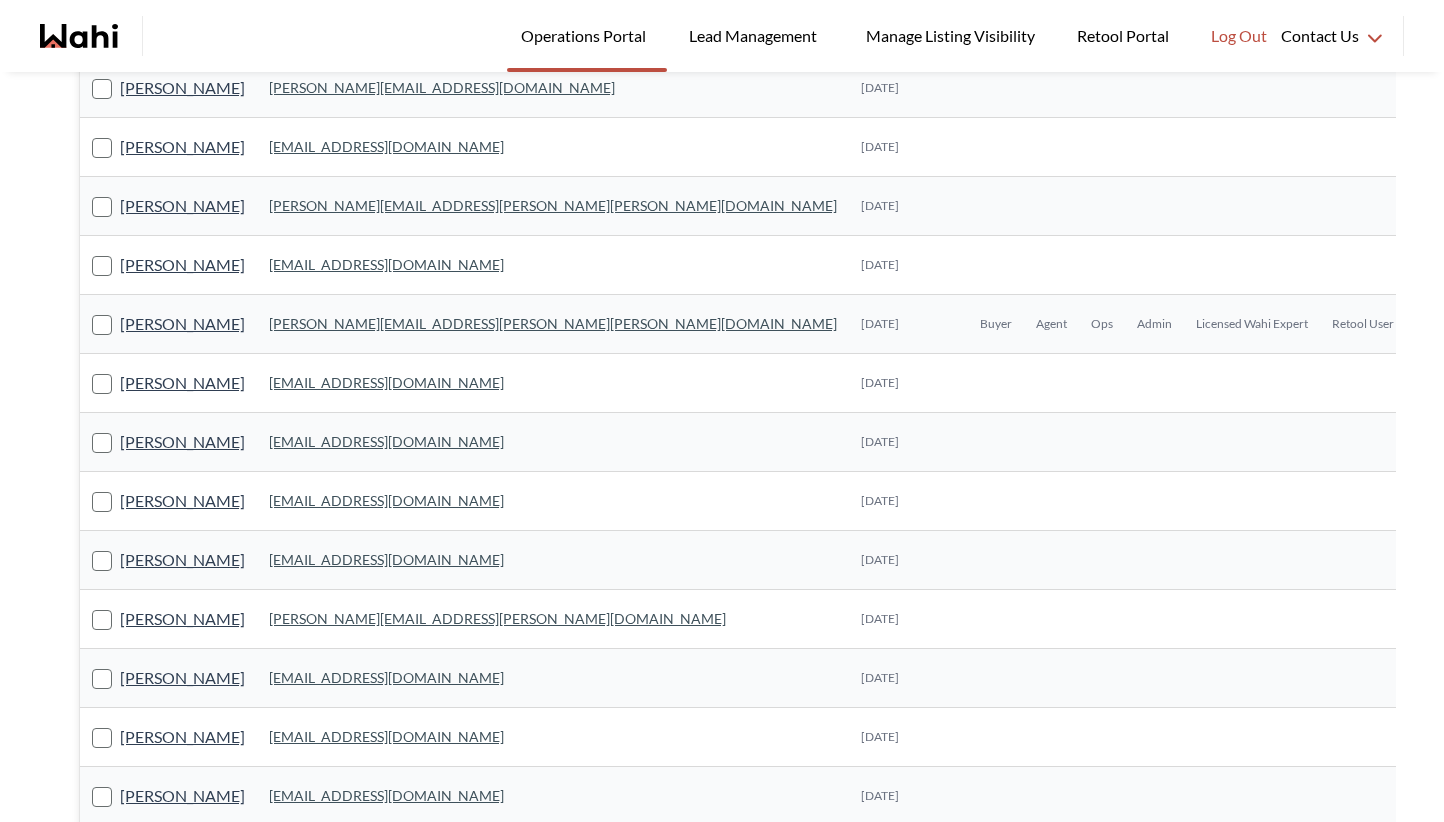 scroll, scrollTop: 675, scrollLeft: 0, axis: vertical 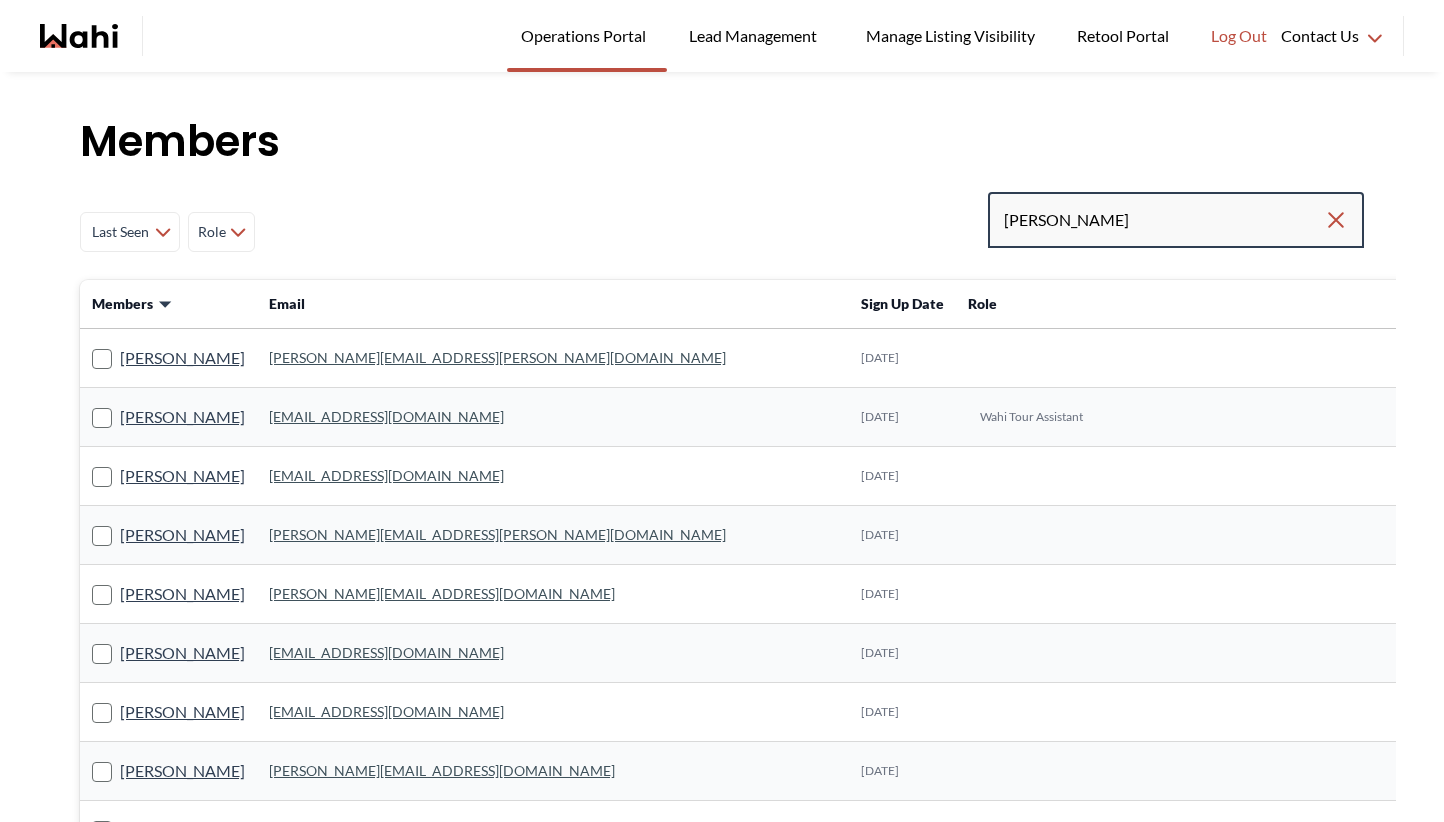 type on "susan badame" 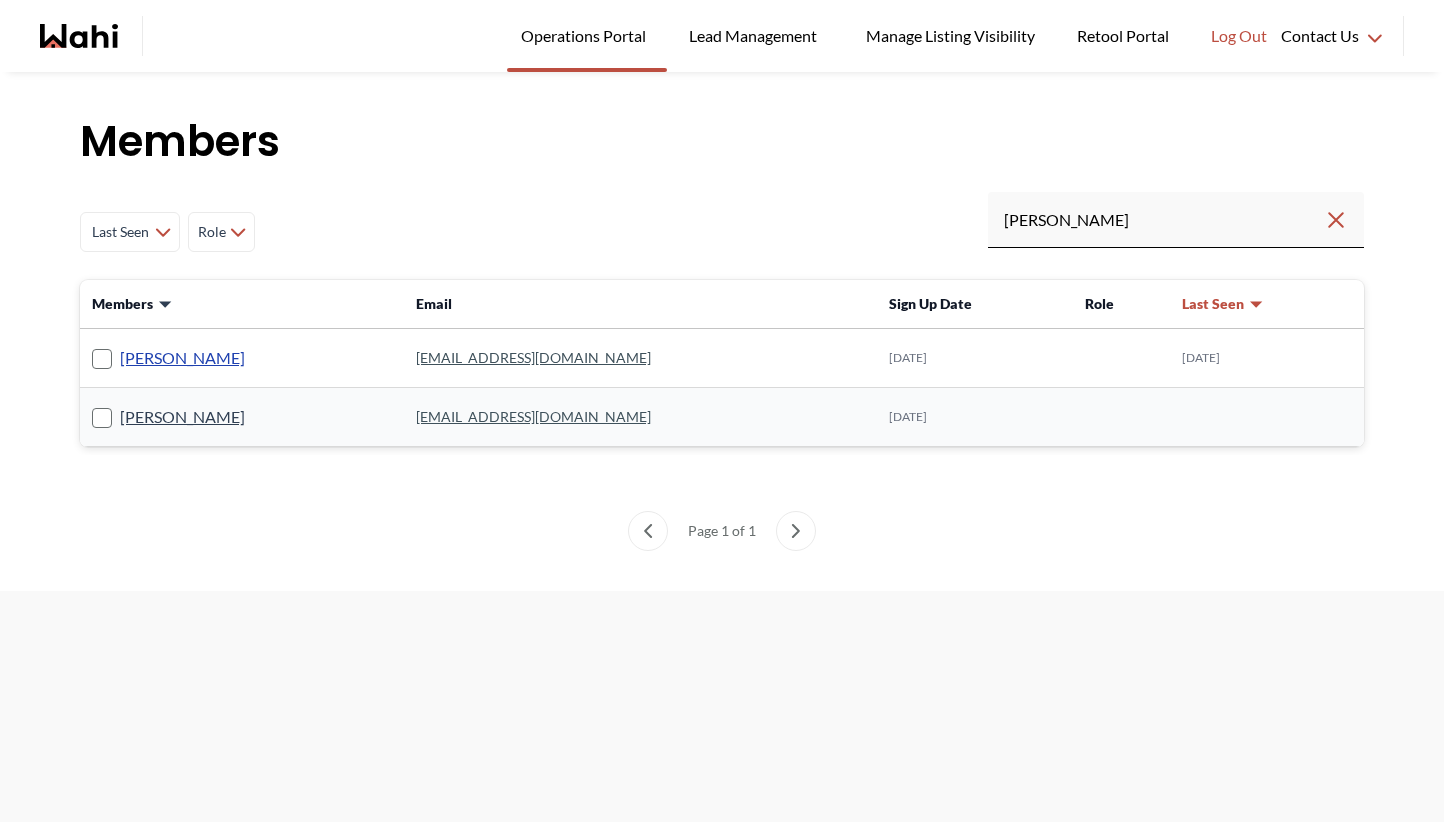 click on "Susan Badame" at bounding box center [182, 358] 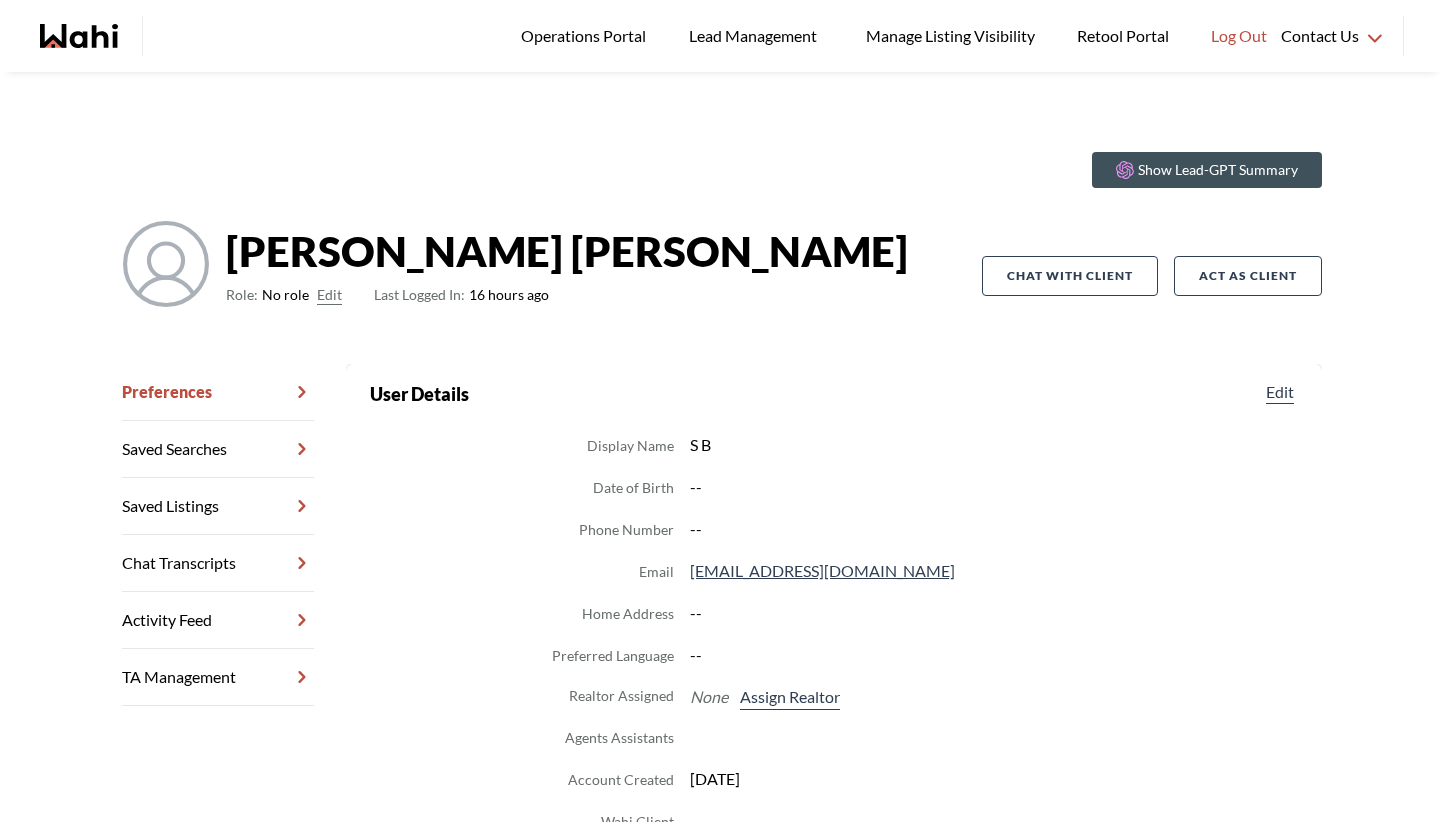 click on "Display Name S B Date of Birth -- Phone Number -- Email reds.01@hotmail.com Home Address -- Preferred Language -- Realtor Assigned None Assign Realtor Agents Assistants Account Created 07-08-2025 Wahi Client --" at bounding box center [834, 633] 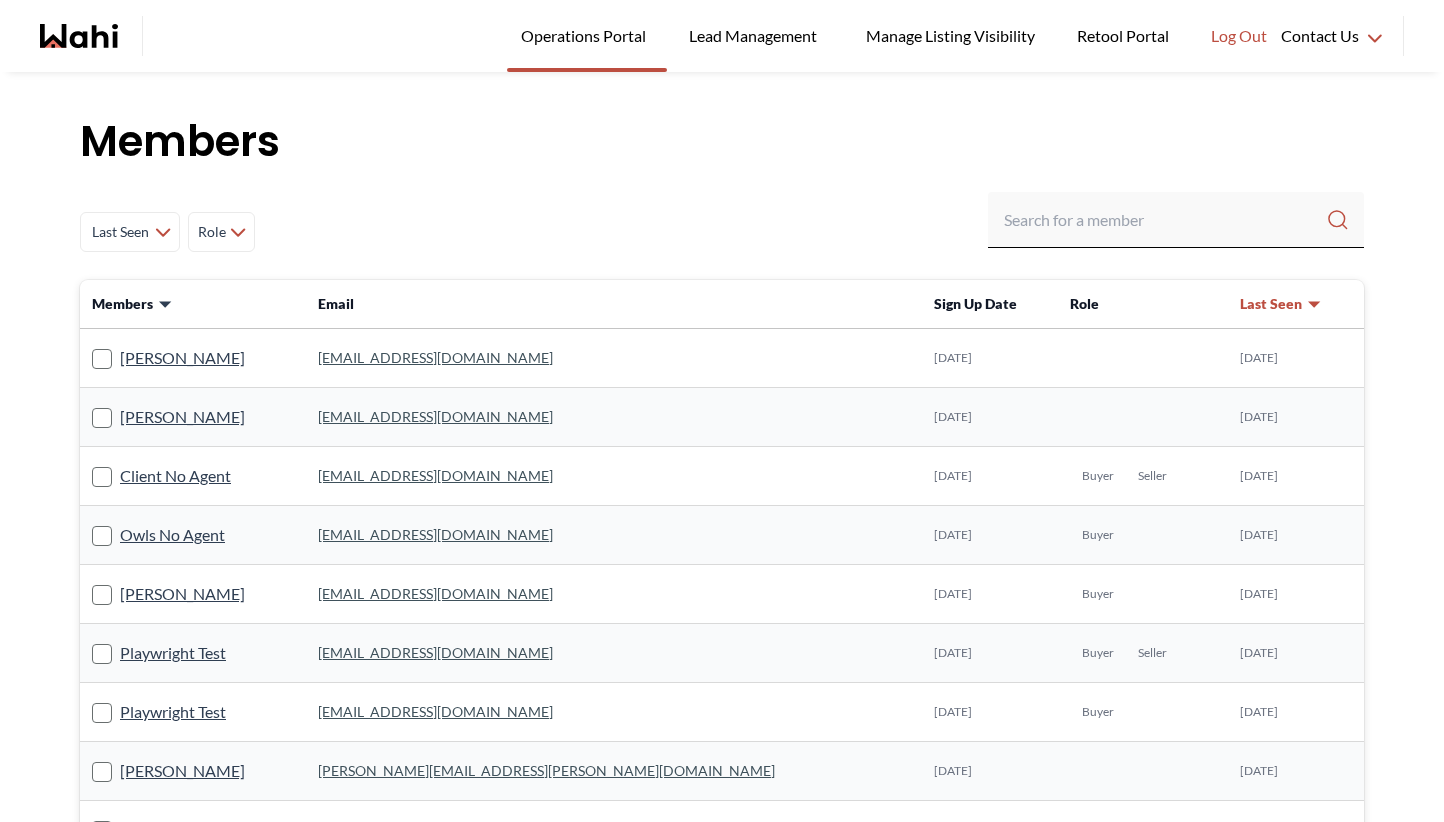 scroll, scrollTop: 0, scrollLeft: 0, axis: both 